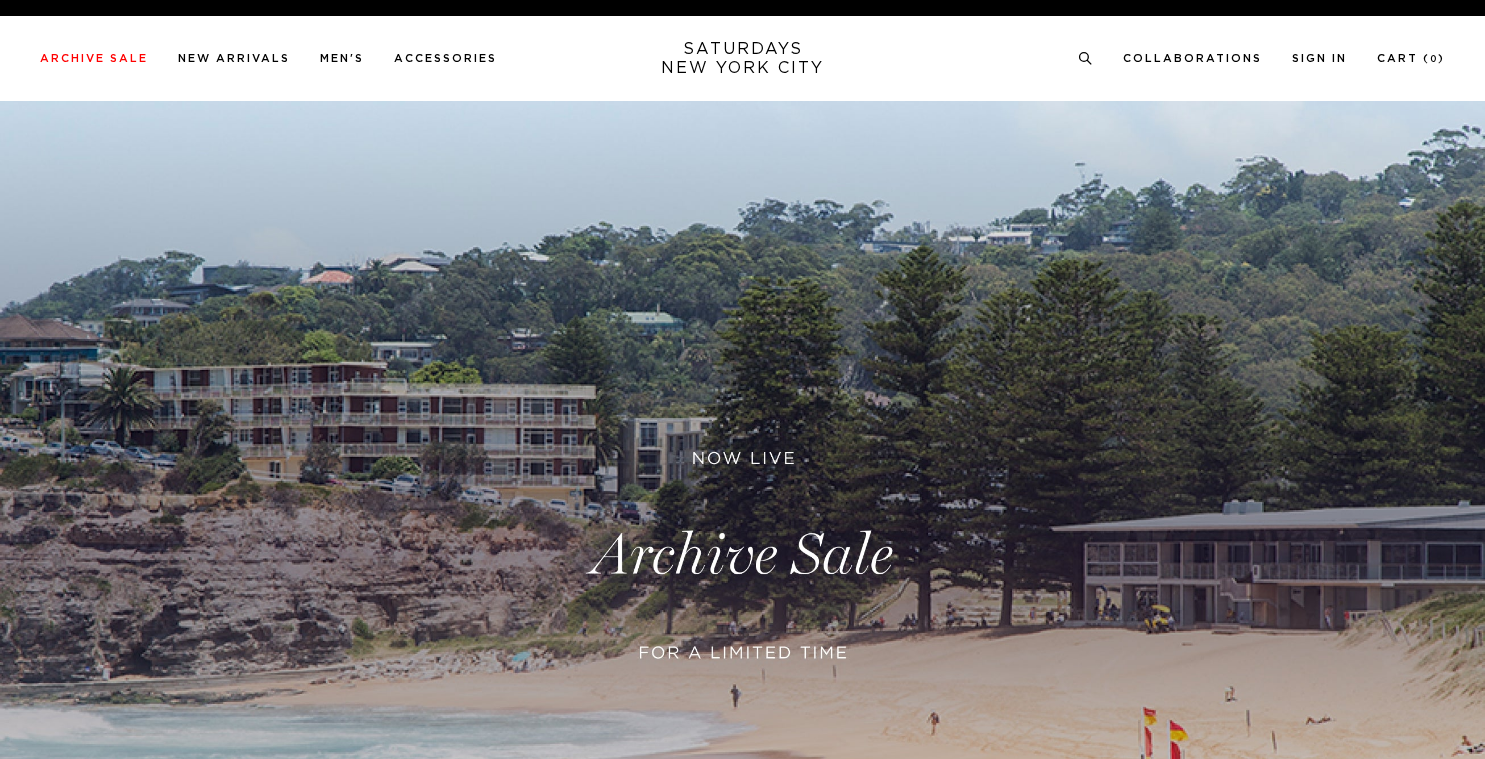 scroll, scrollTop: 0, scrollLeft: 0, axis: both 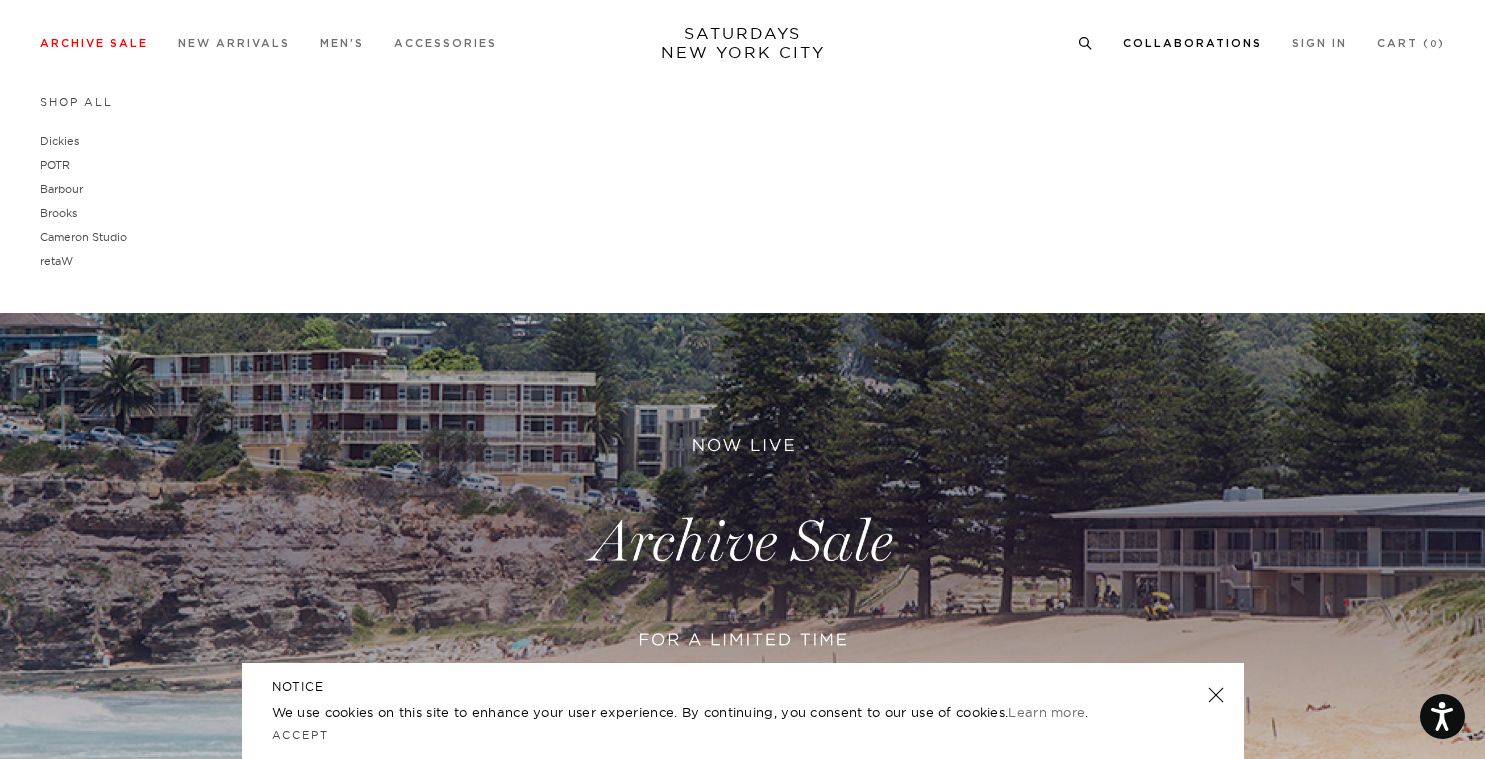 click on "Collaborations" at bounding box center (1192, 43) 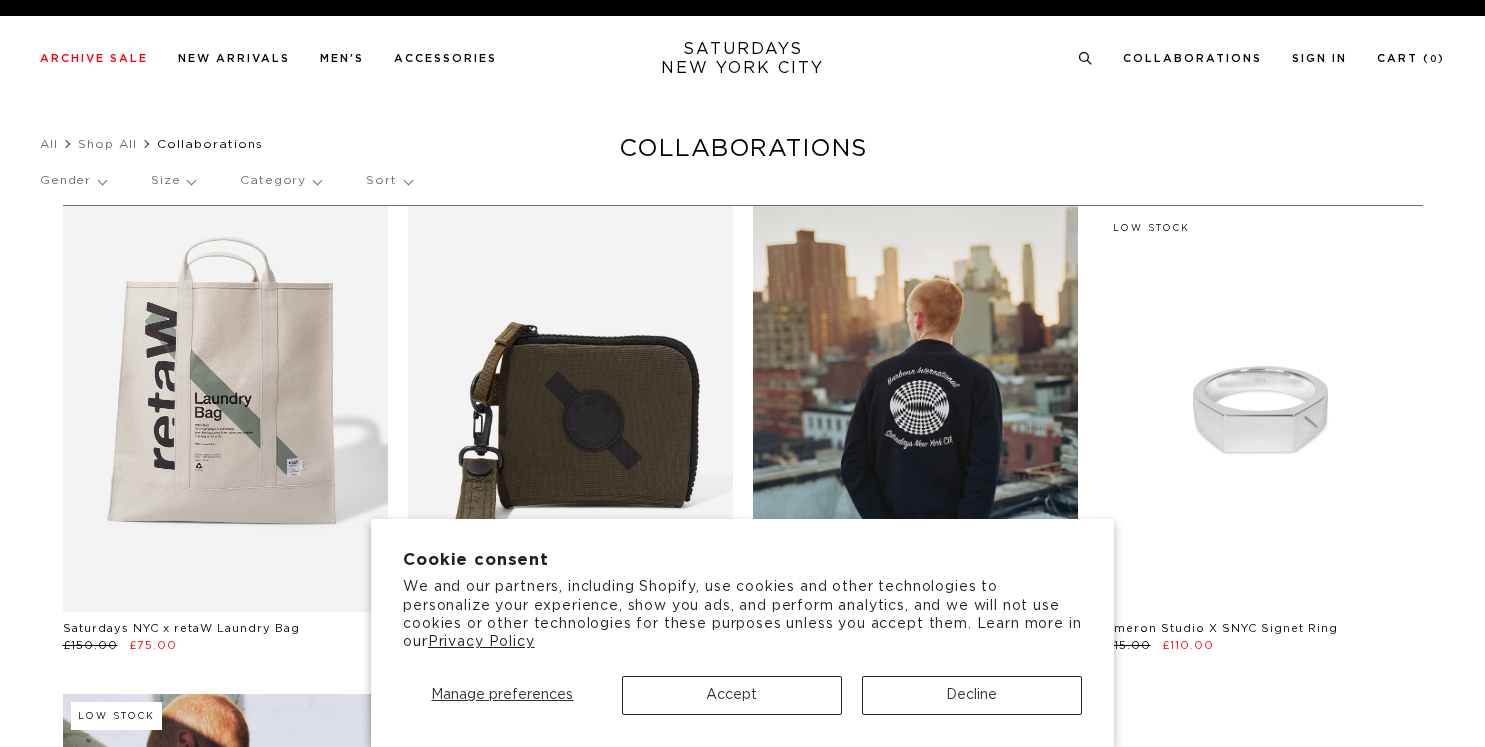 scroll, scrollTop: 0, scrollLeft: 0, axis: both 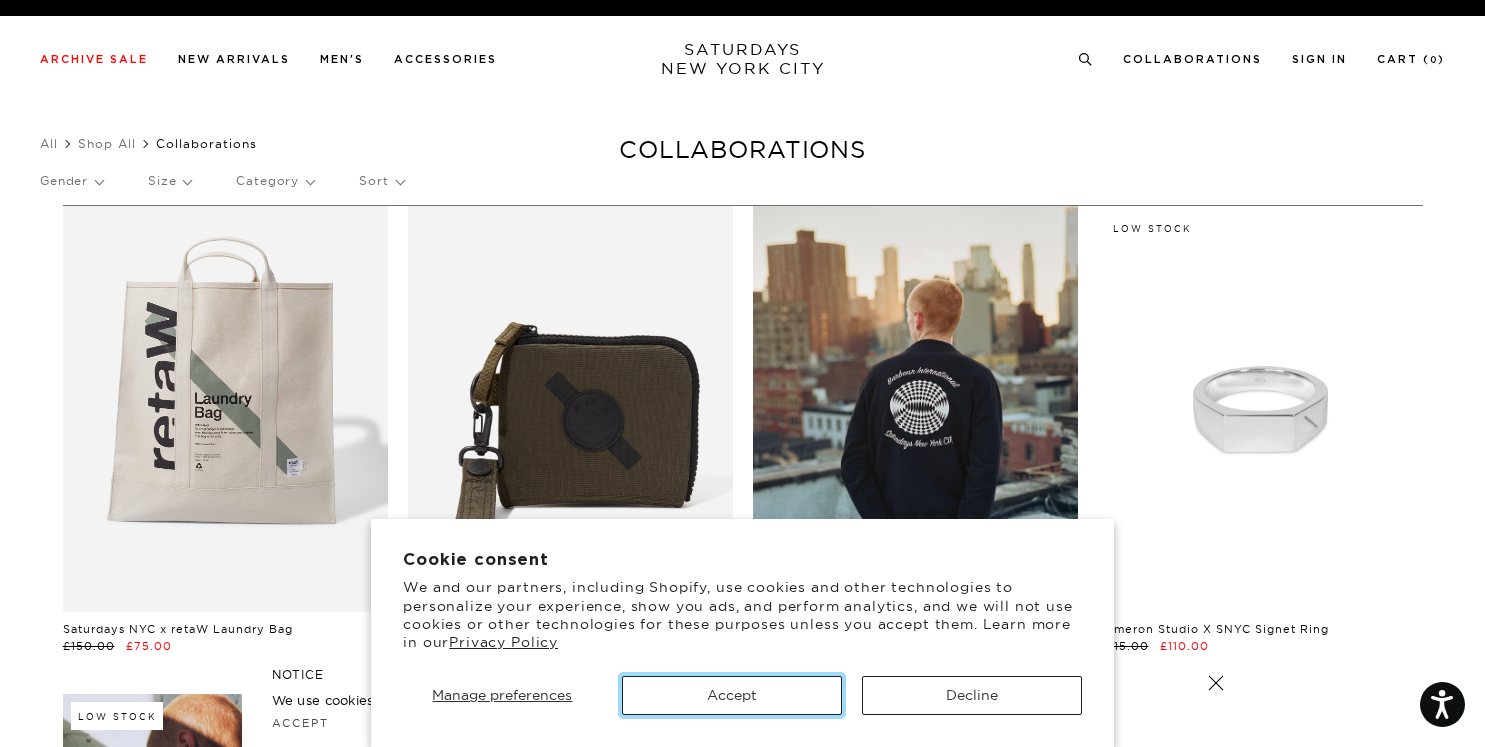 click on "Accept" at bounding box center [732, 695] 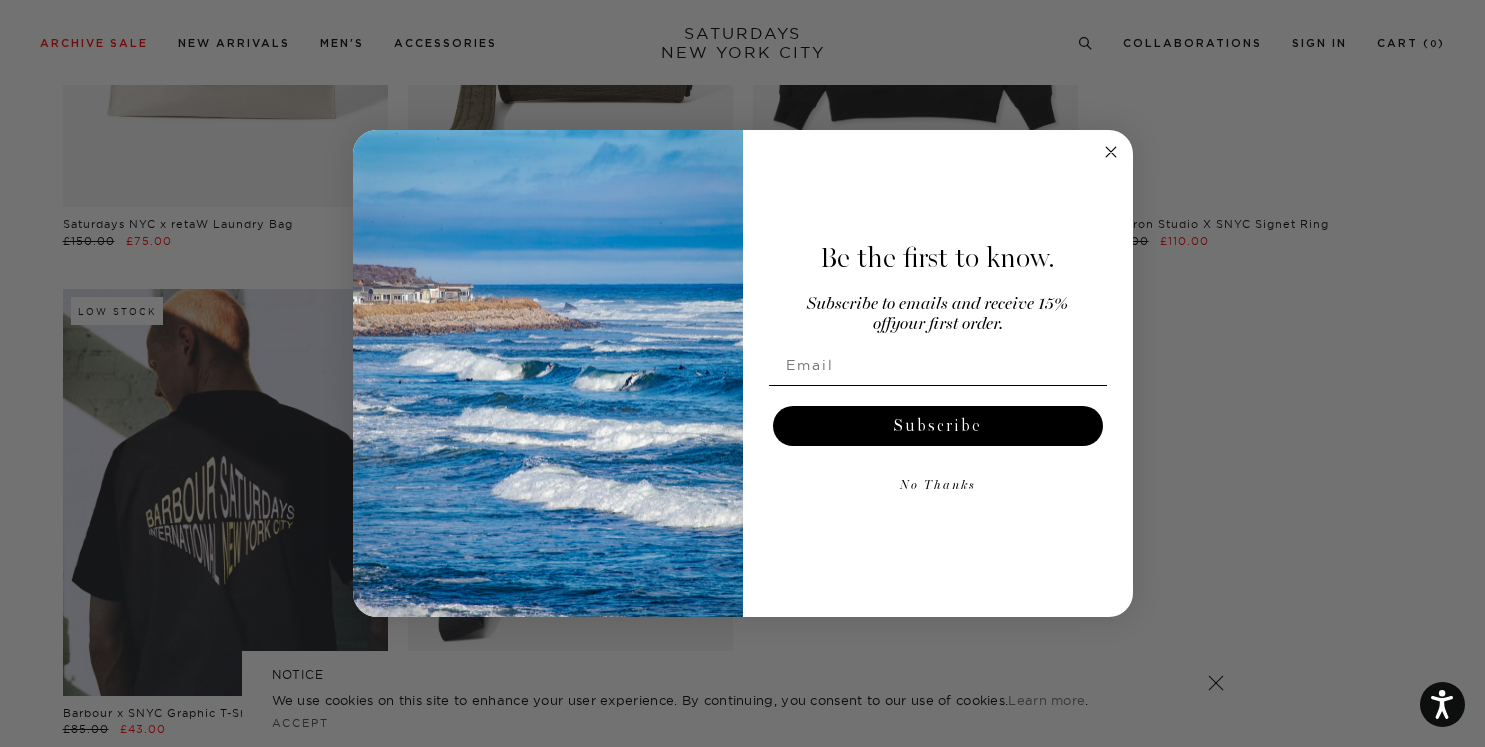 scroll, scrollTop: 414, scrollLeft: 0, axis: vertical 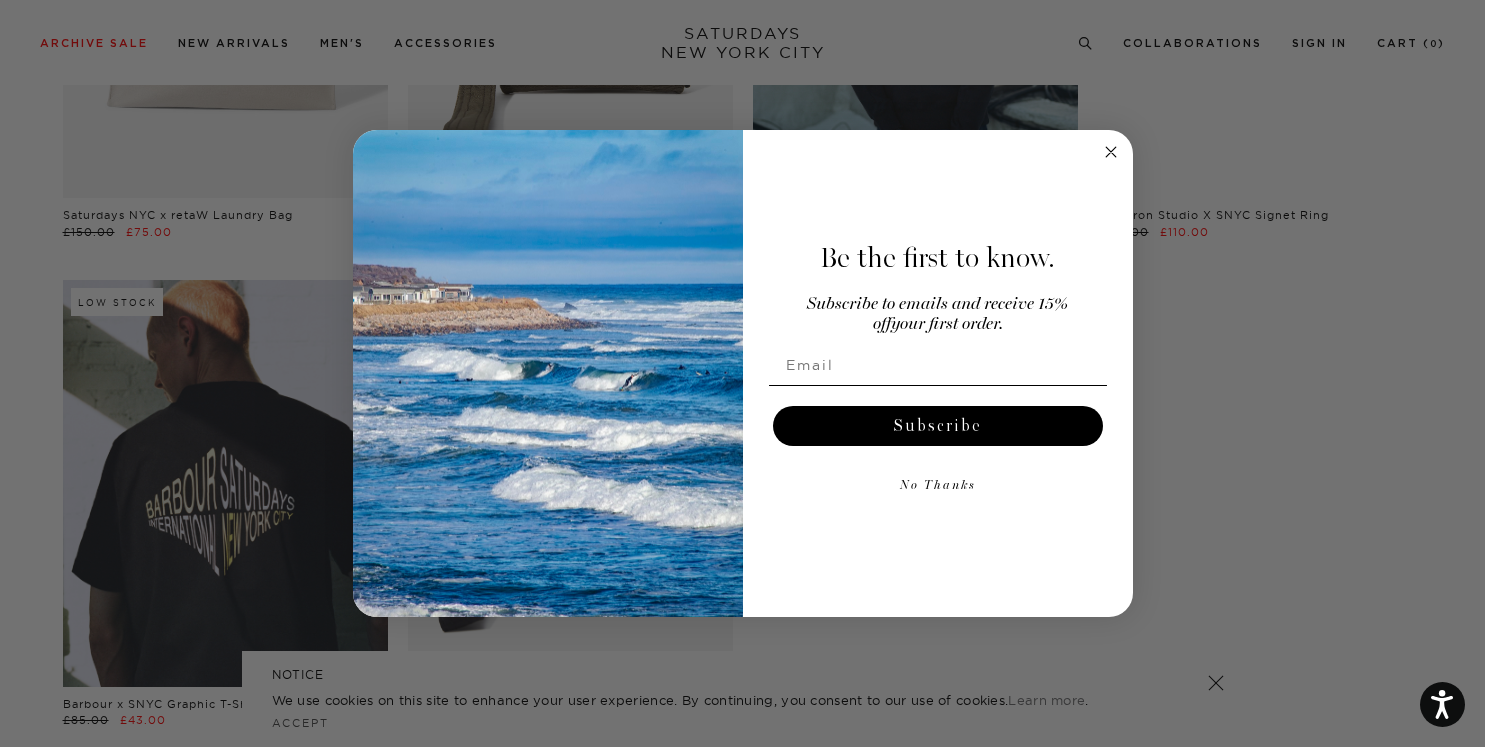 click 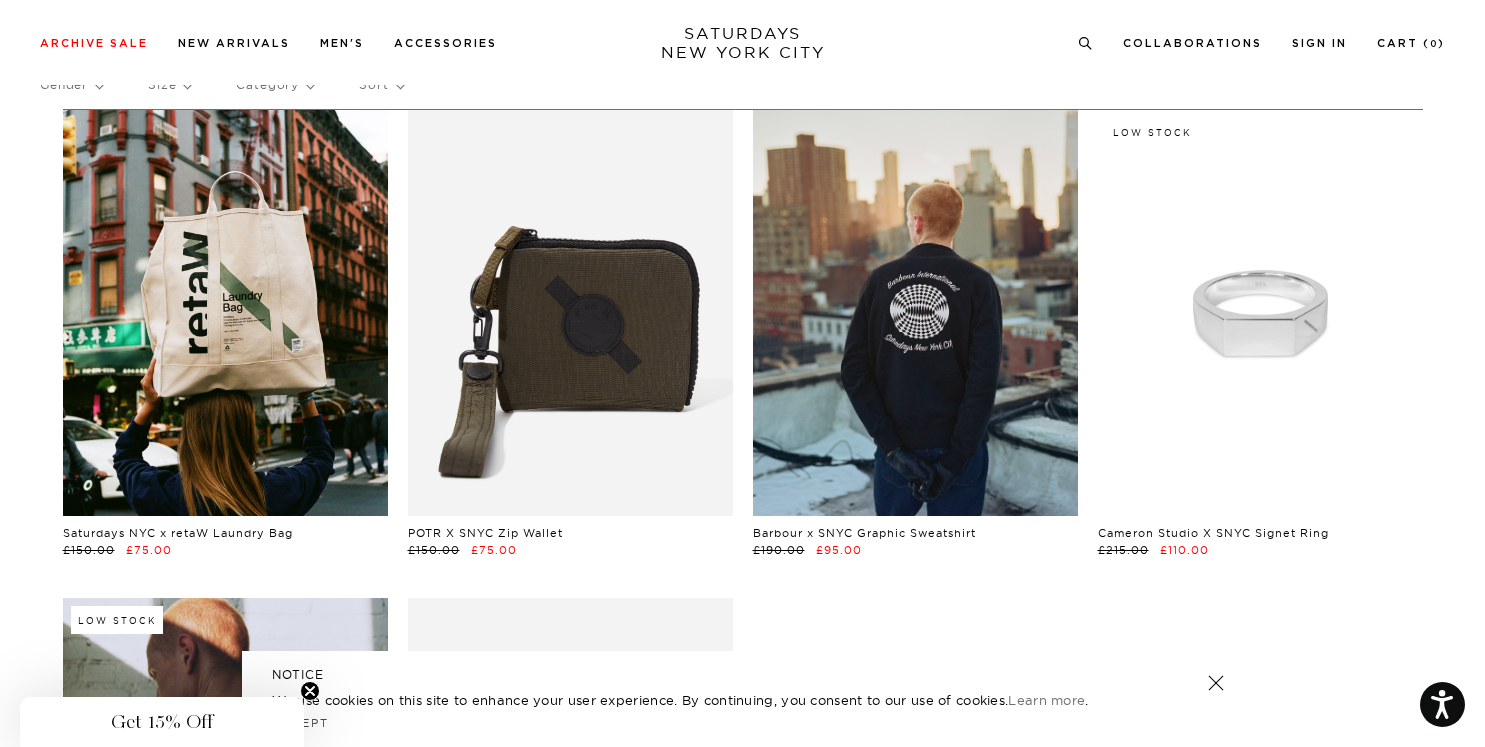 scroll, scrollTop: 0, scrollLeft: 0, axis: both 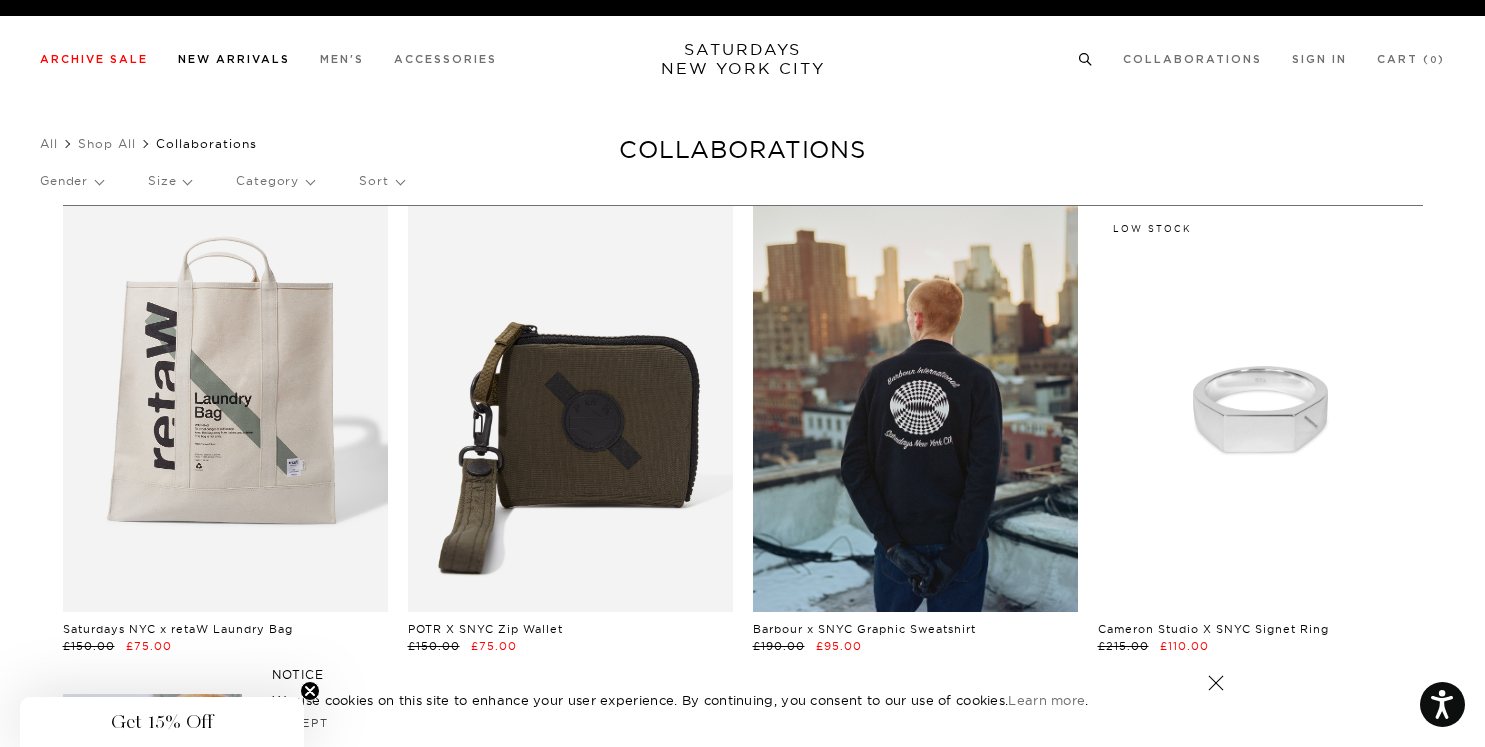 click on "New Arrivals" at bounding box center (234, 59) 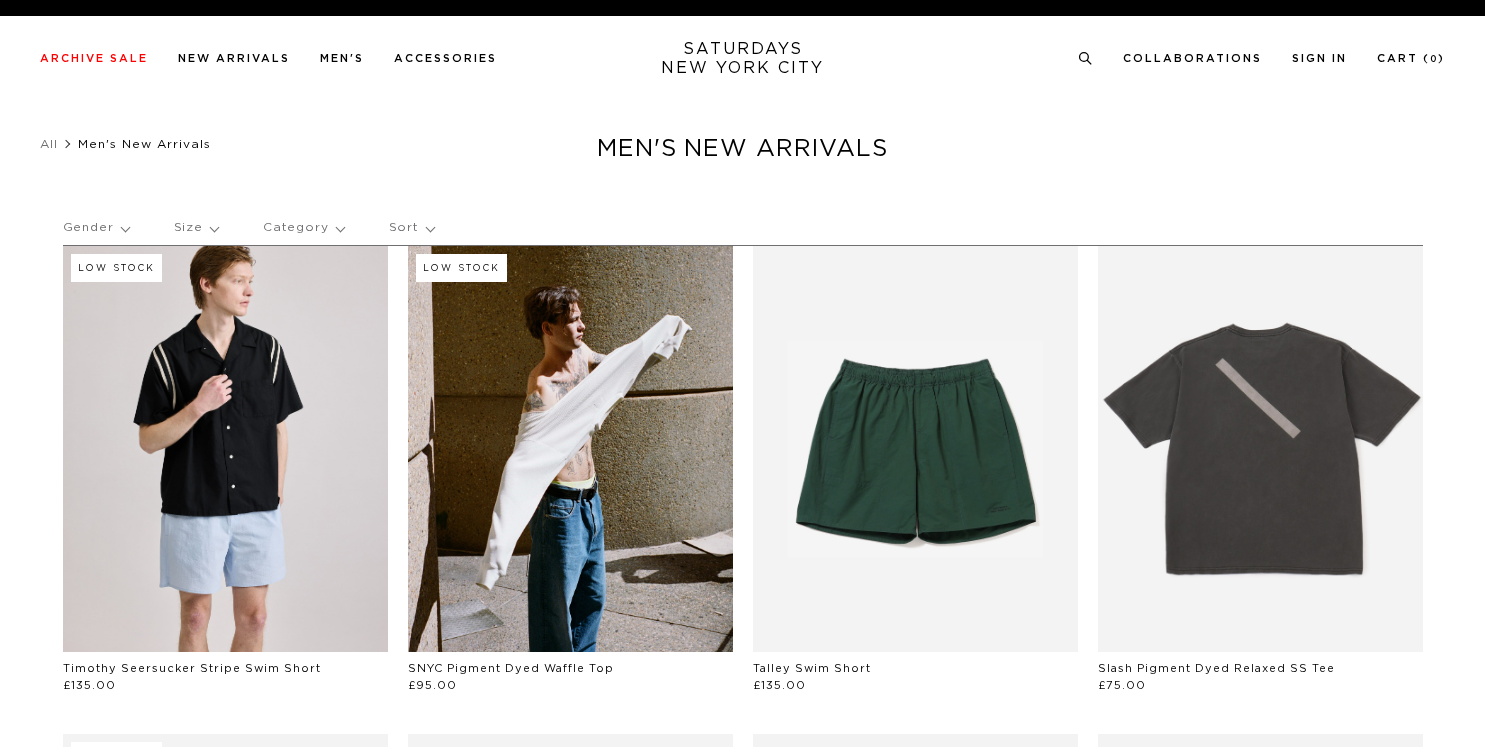 scroll, scrollTop: 0, scrollLeft: 0, axis: both 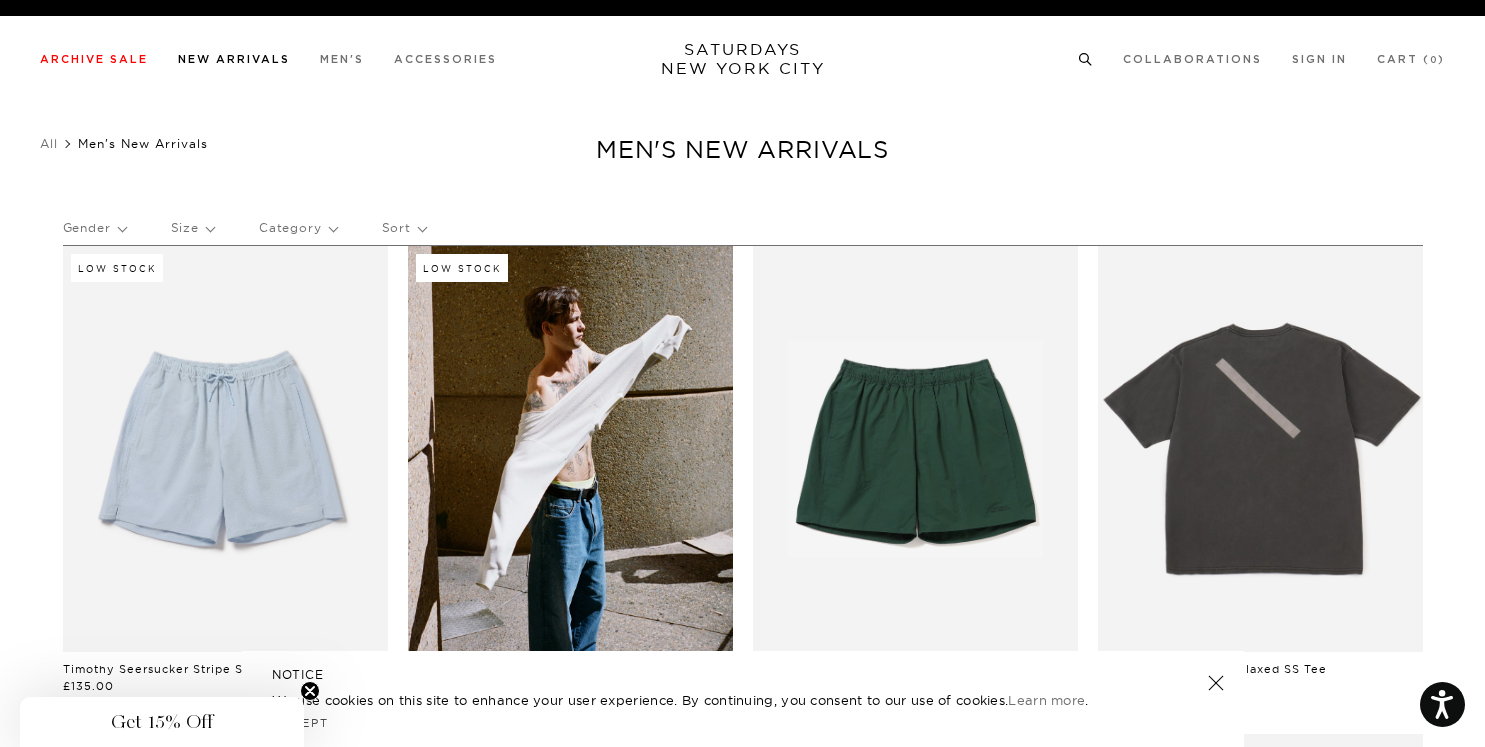 click on "New Arrivals" at bounding box center [234, 59] 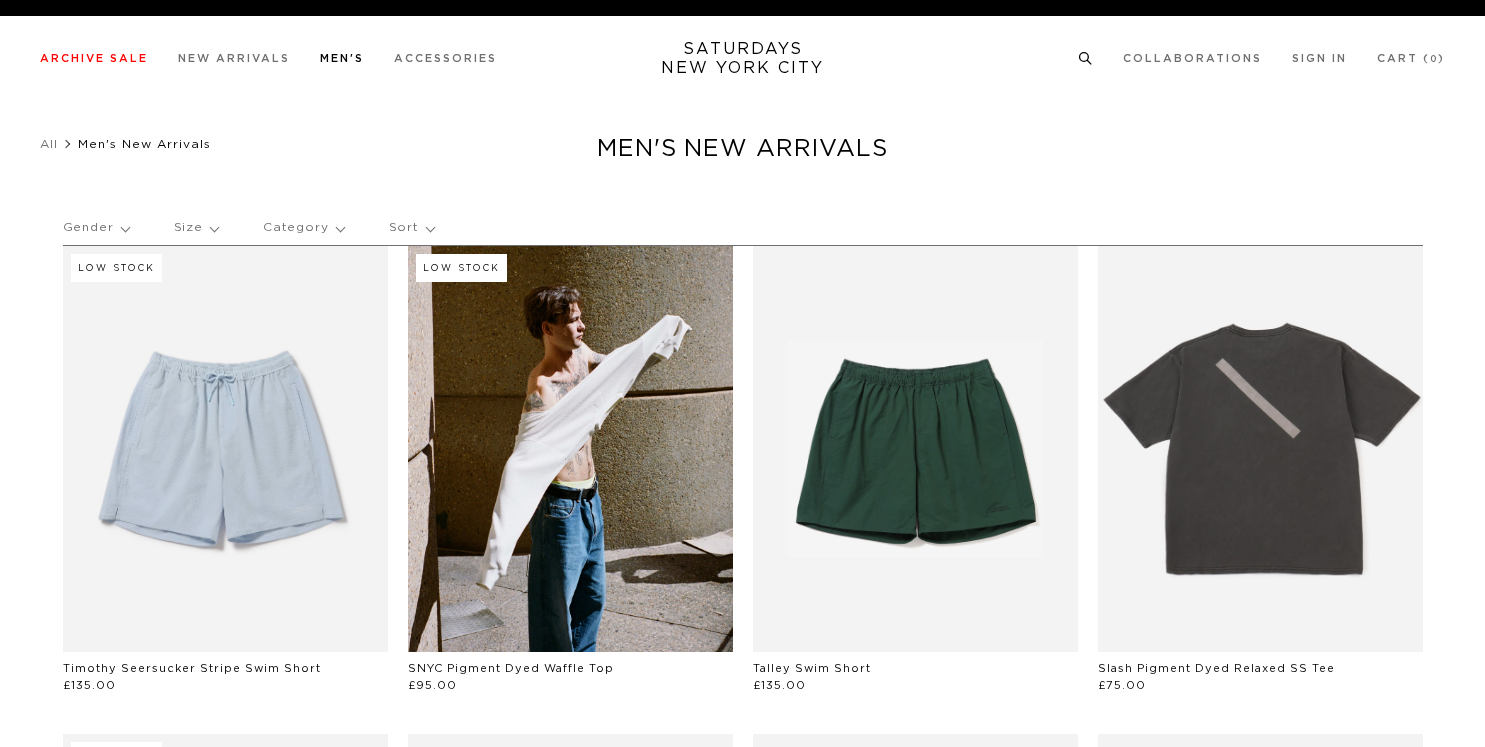 scroll, scrollTop: 0, scrollLeft: 0, axis: both 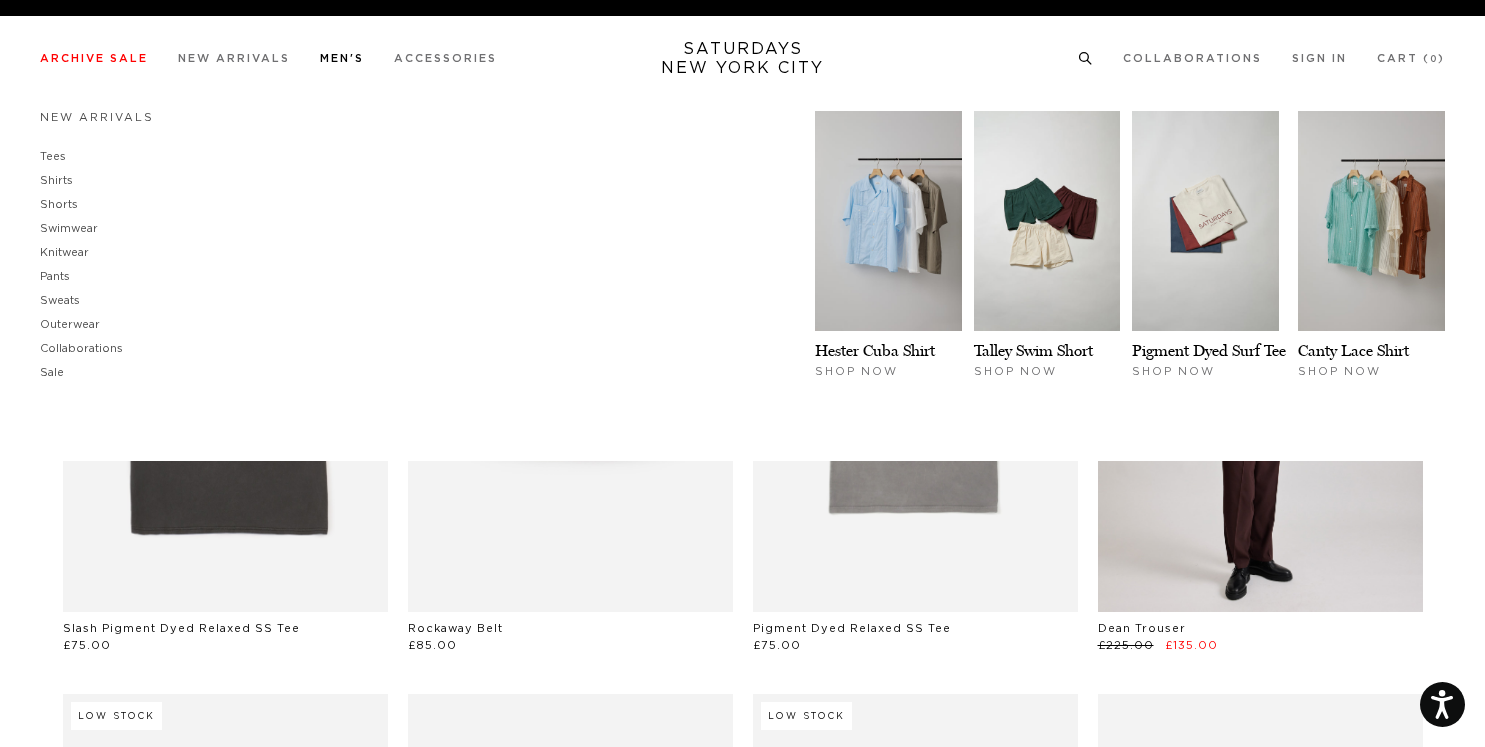 click on "Men's" at bounding box center (342, 58) 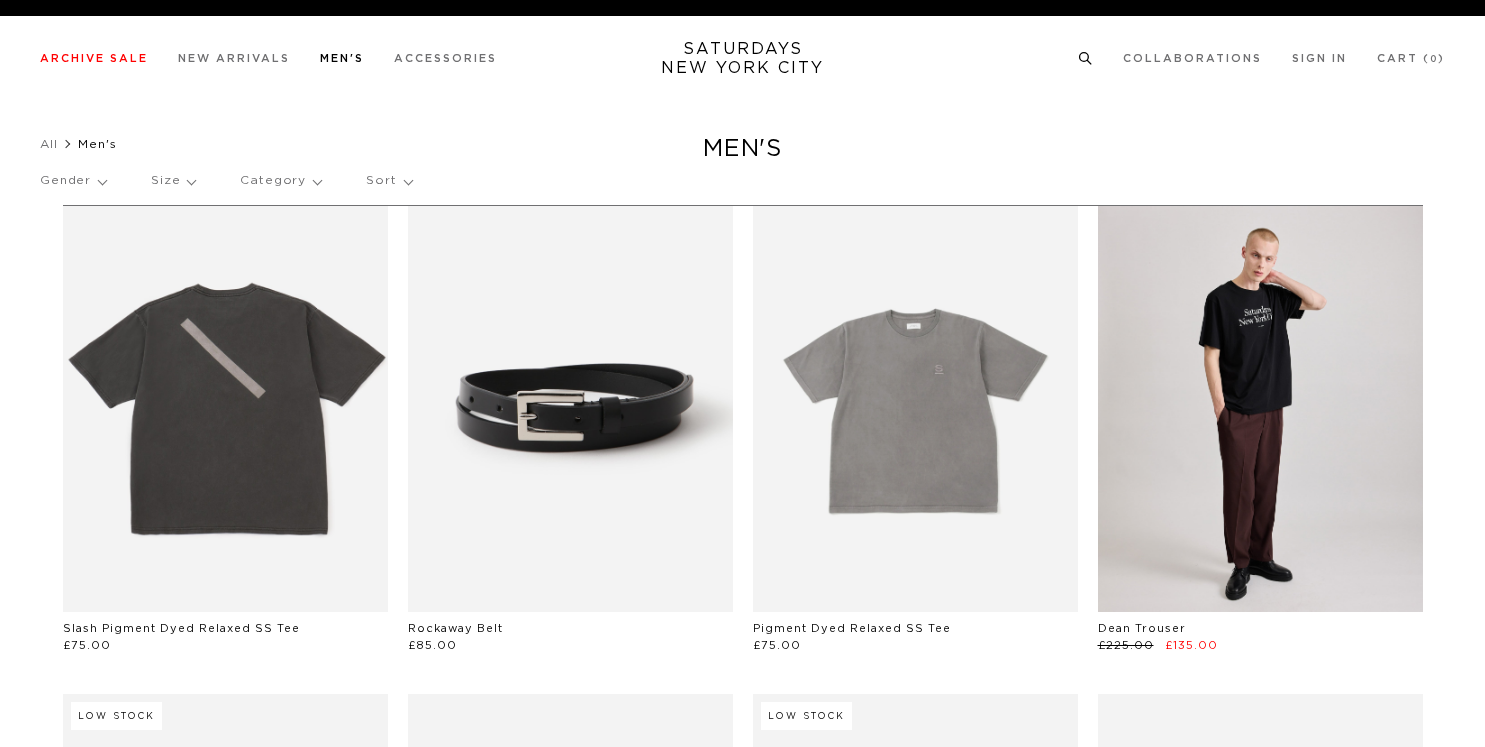 scroll, scrollTop: 0, scrollLeft: 0, axis: both 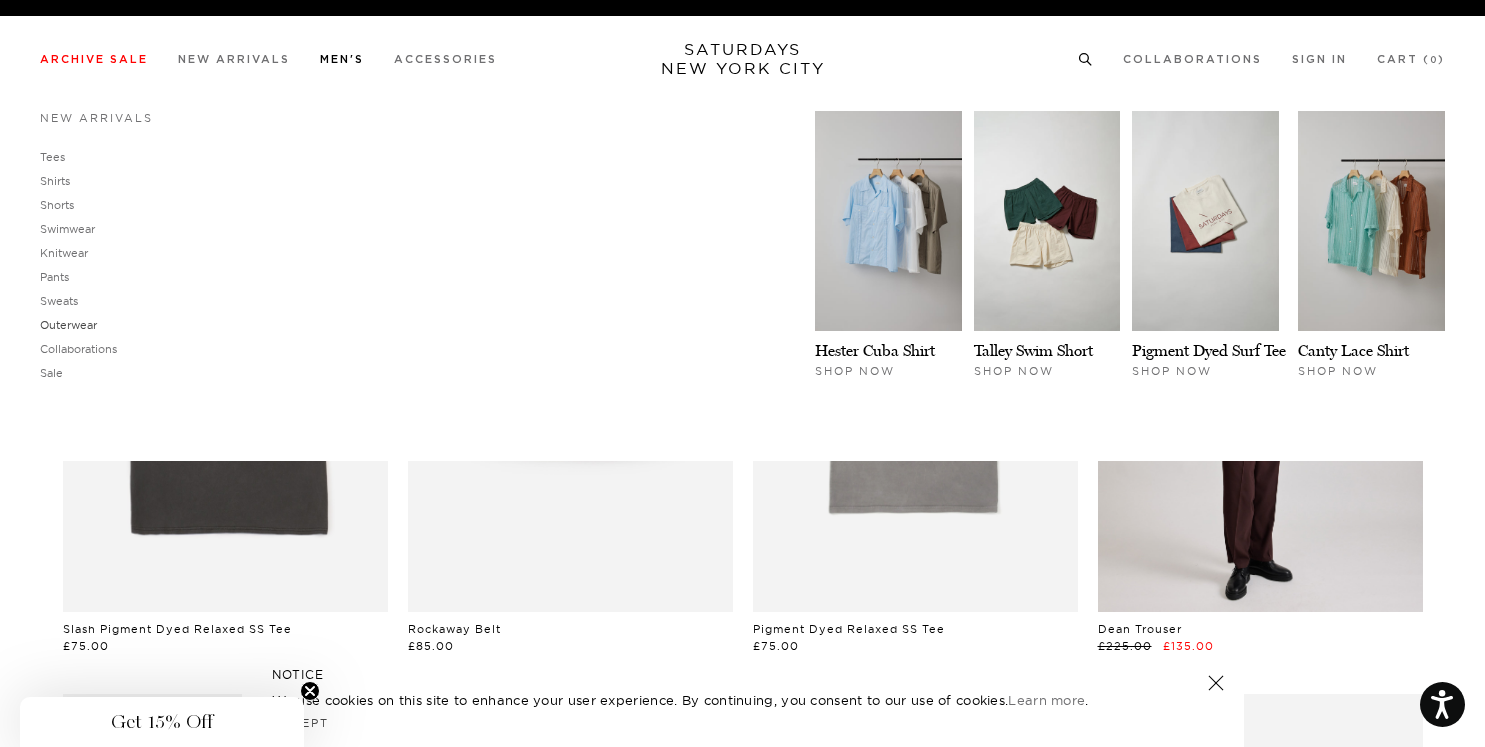 click on "Outerwear" at bounding box center [68, 325] 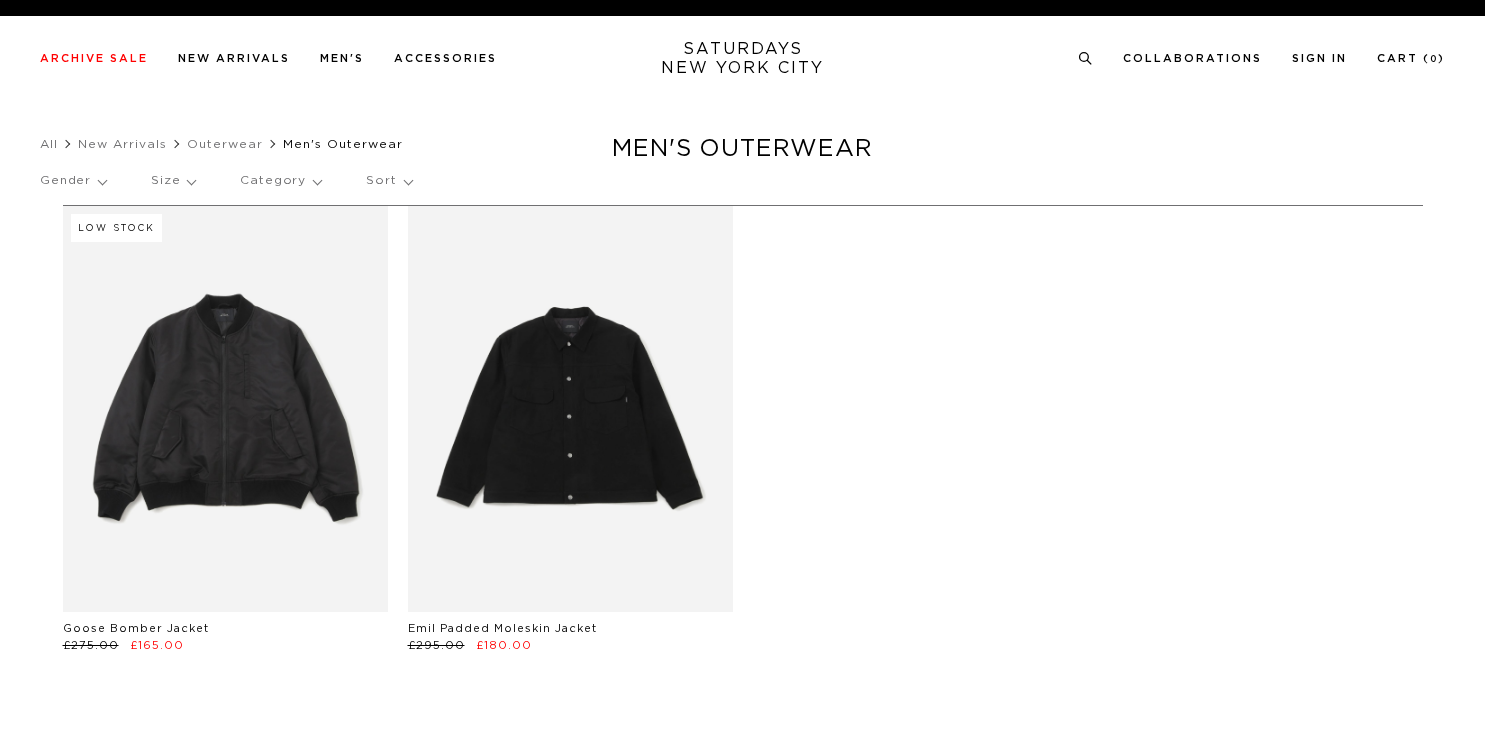scroll, scrollTop: 0, scrollLeft: 0, axis: both 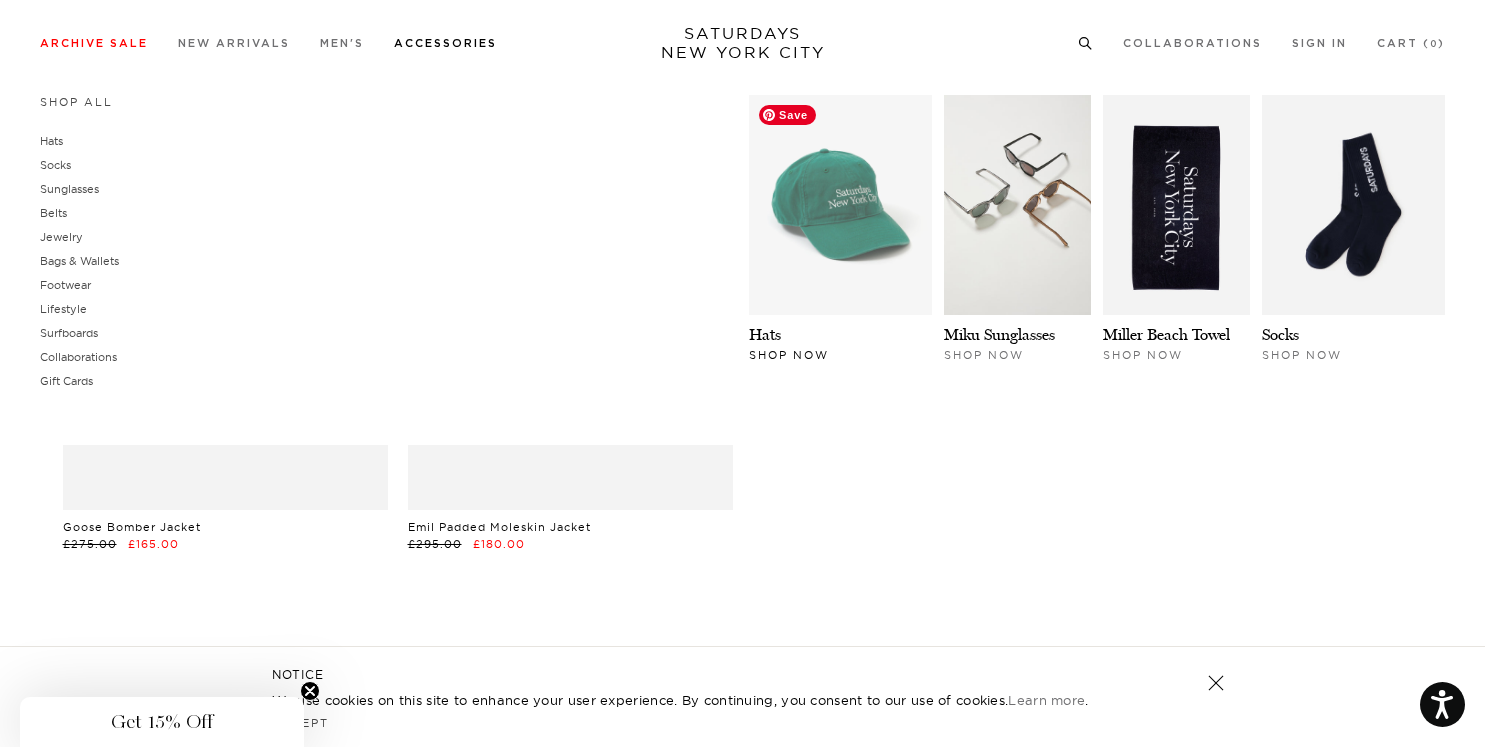 click at bounding box center (840, 205) 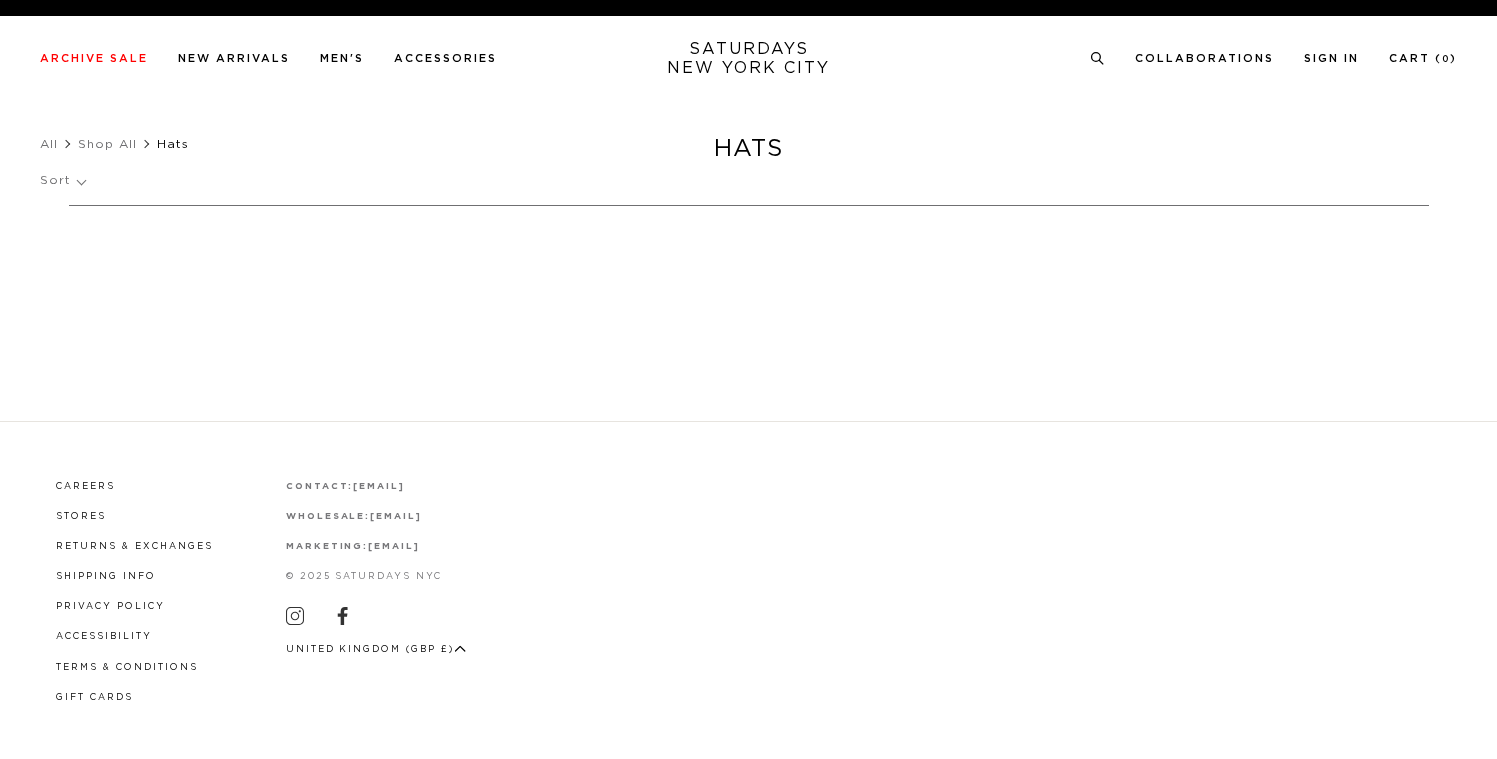 scroll, scrollTop: 0, scrollLeft: 0, axis: both 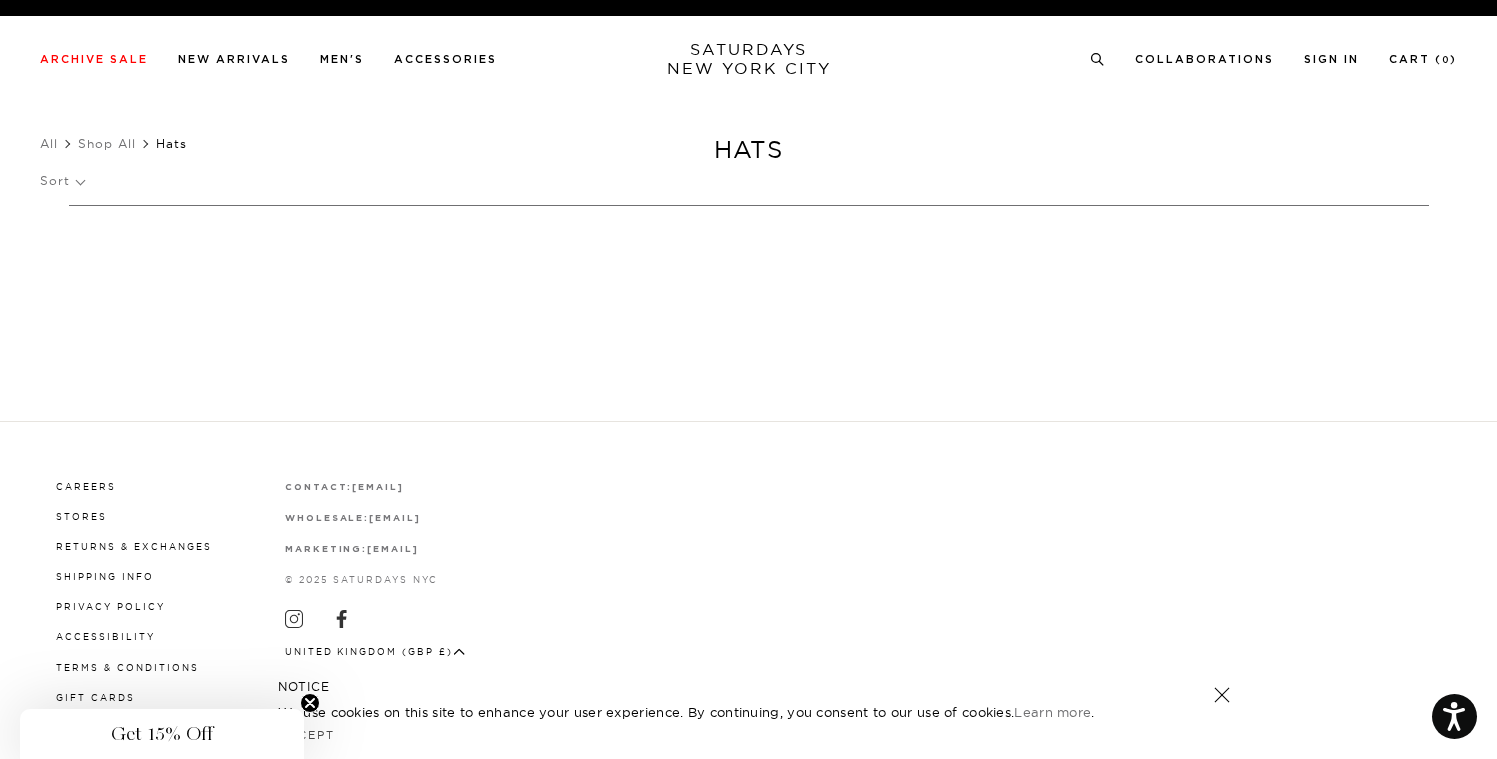 click on "All
Shop All
Hats" at bounding box center (748, 144) 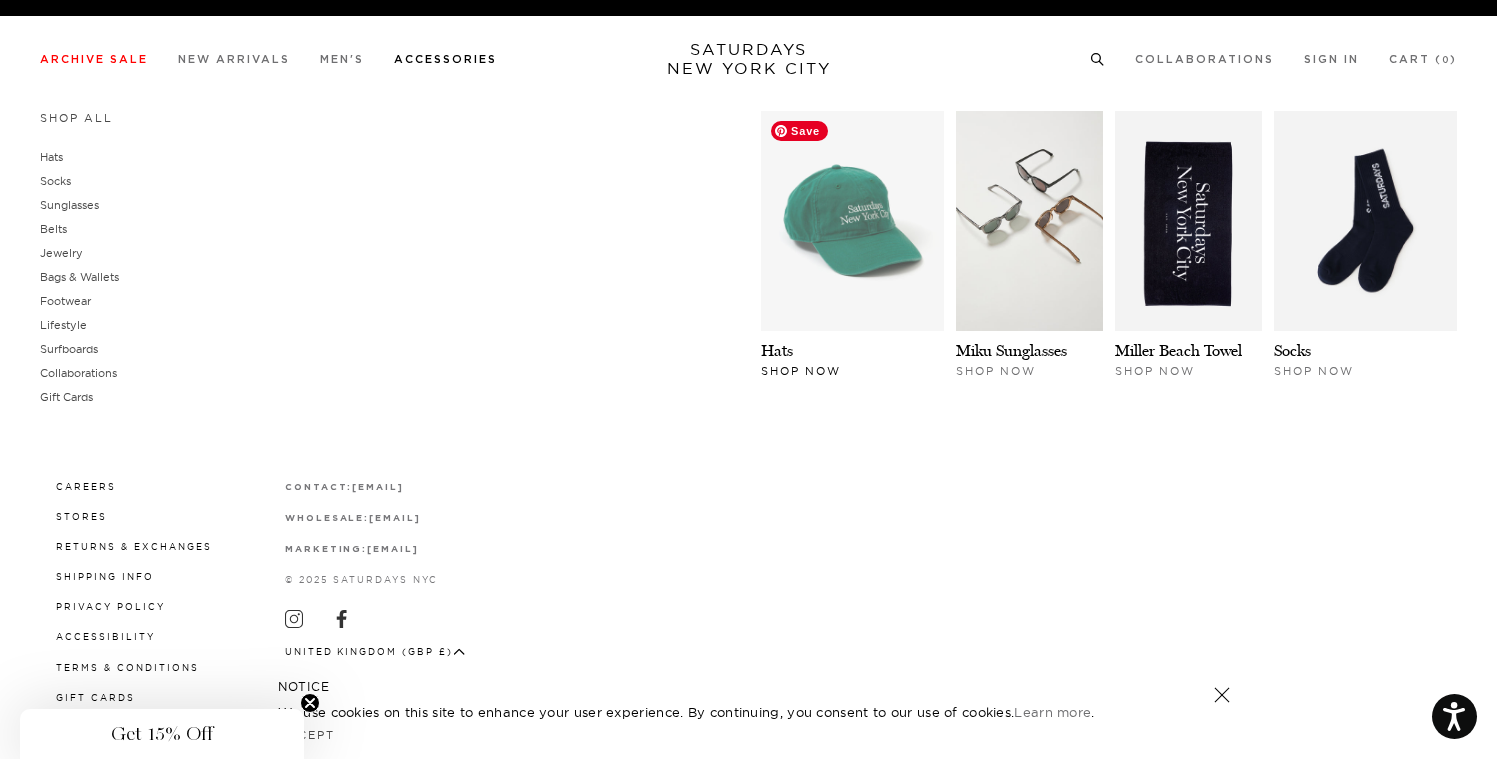 click at bounding box center [852, 221] 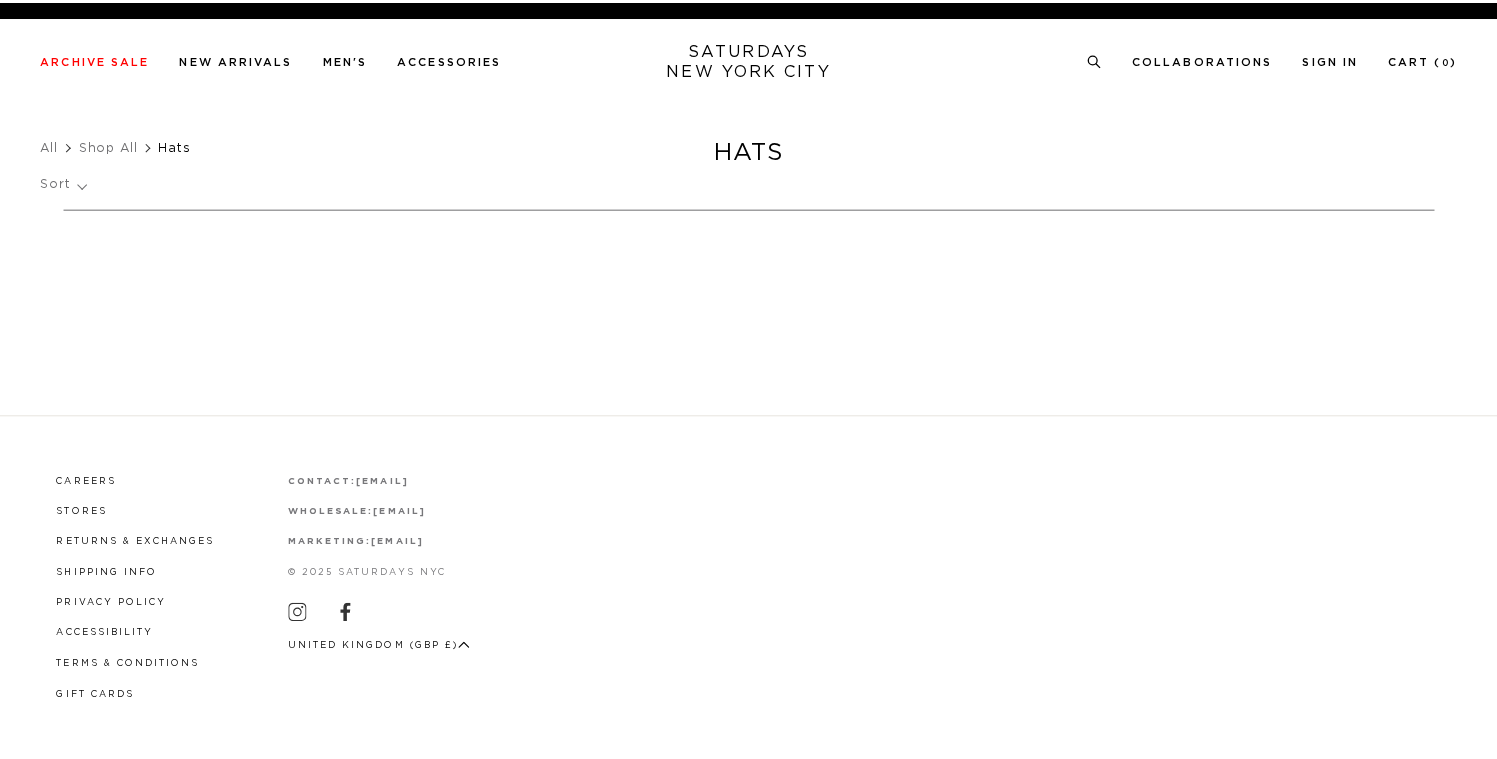 scroll, scrollTop: 0, scrollLeft: 0, axis: both 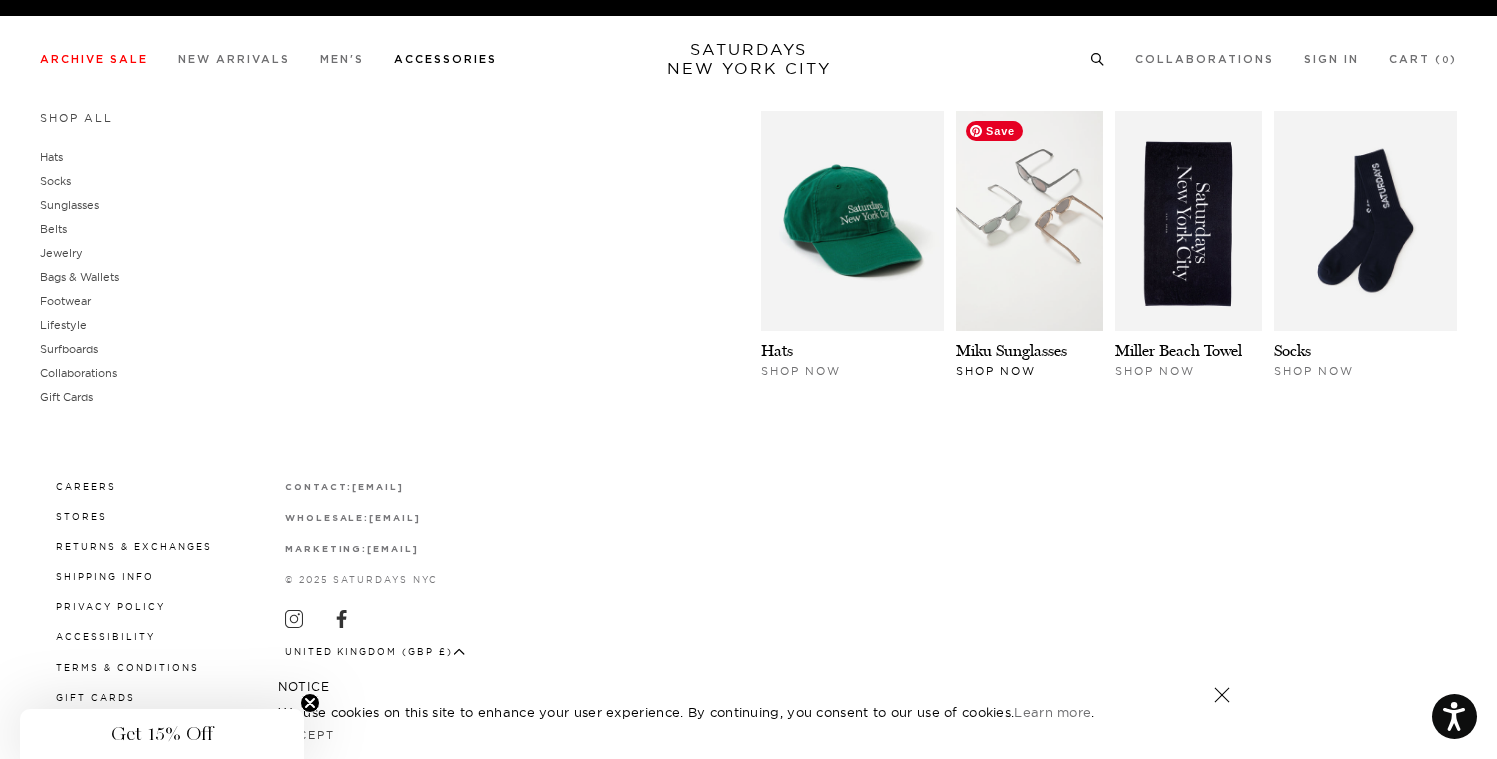 click at bounding box center (1029, 221) 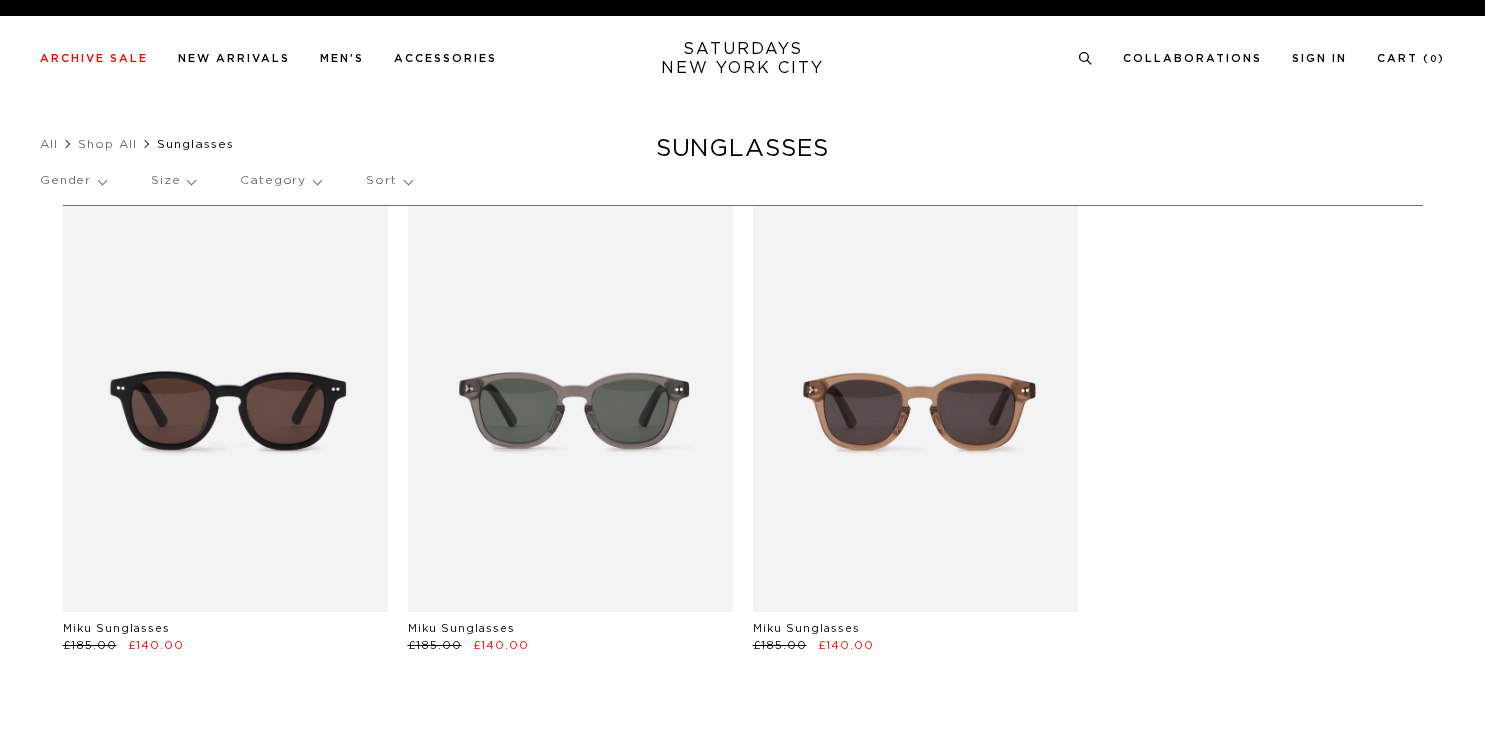 scroll, scrollTop: 0, scrollLeft: 0, axis: both 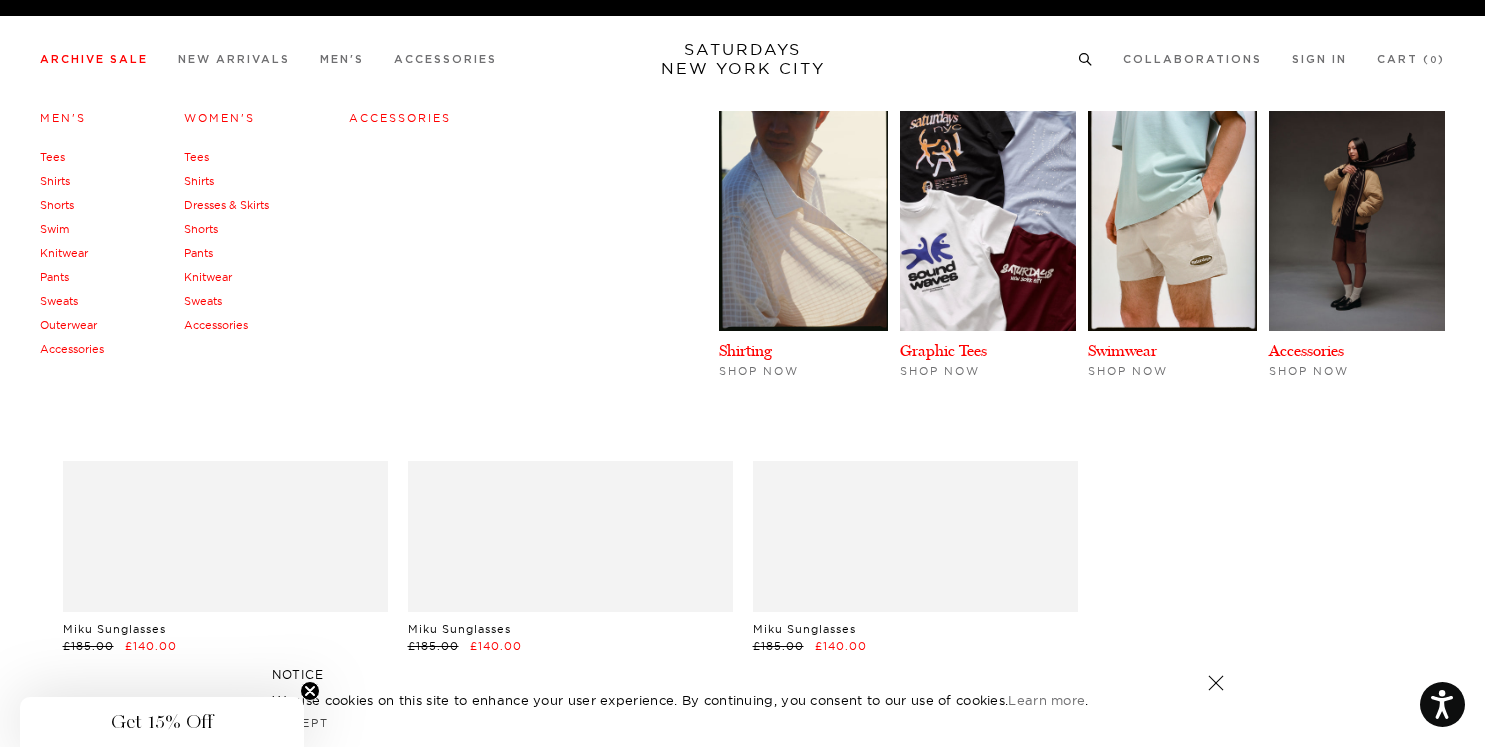 click on "Archive Sale" at bounding box center [94, 59] 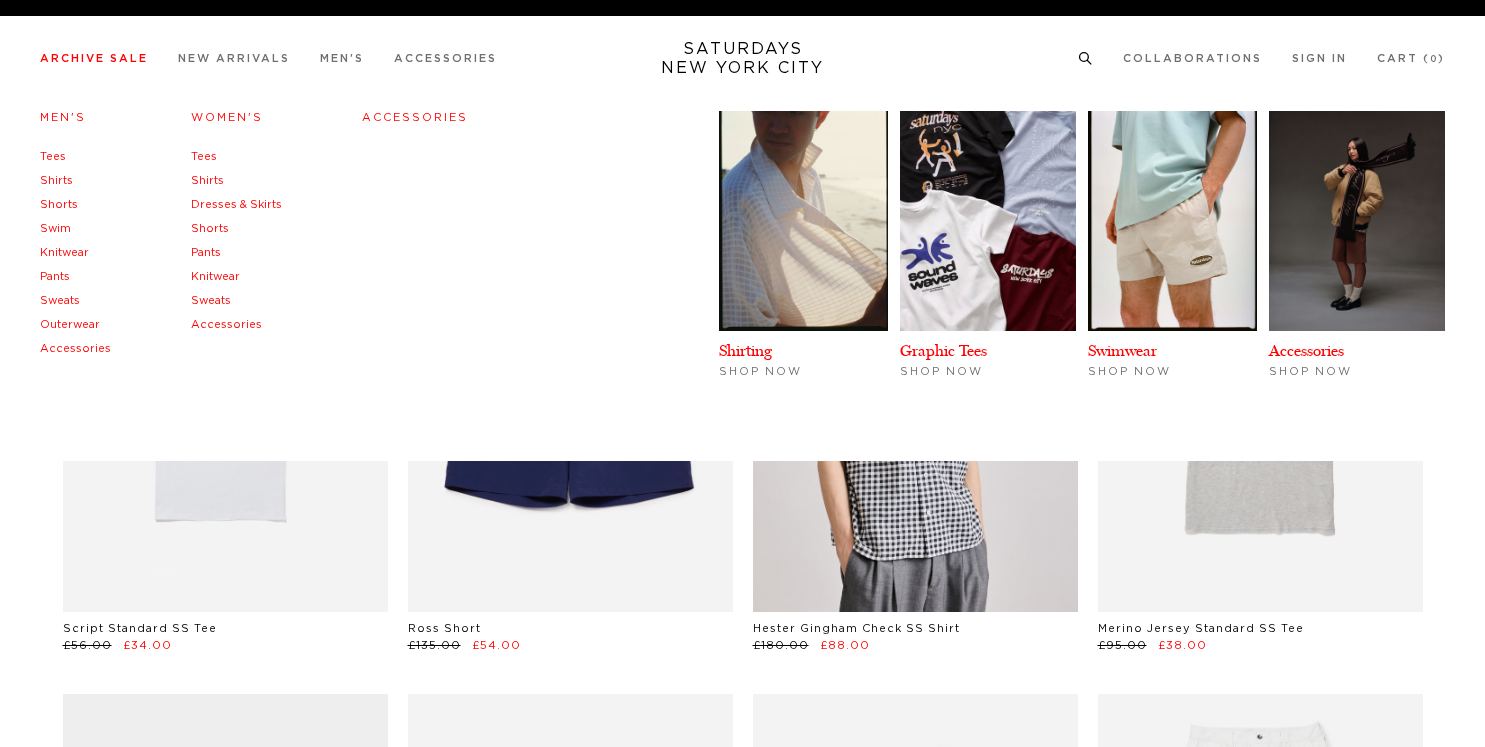 scroll, scrollTop: 0, scrollLeft: 0, axis: both 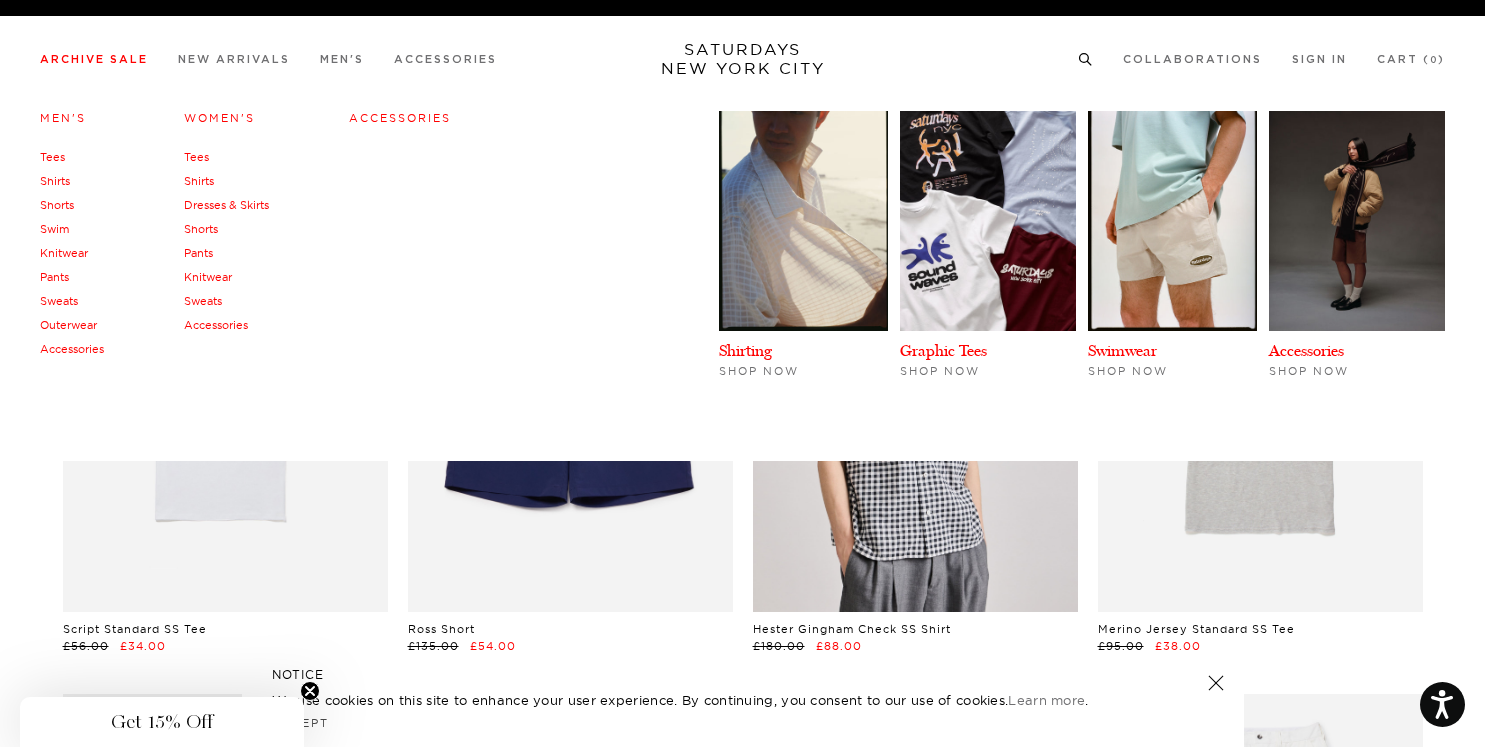 click on "Outerwear" at bounding box center (72, 325) 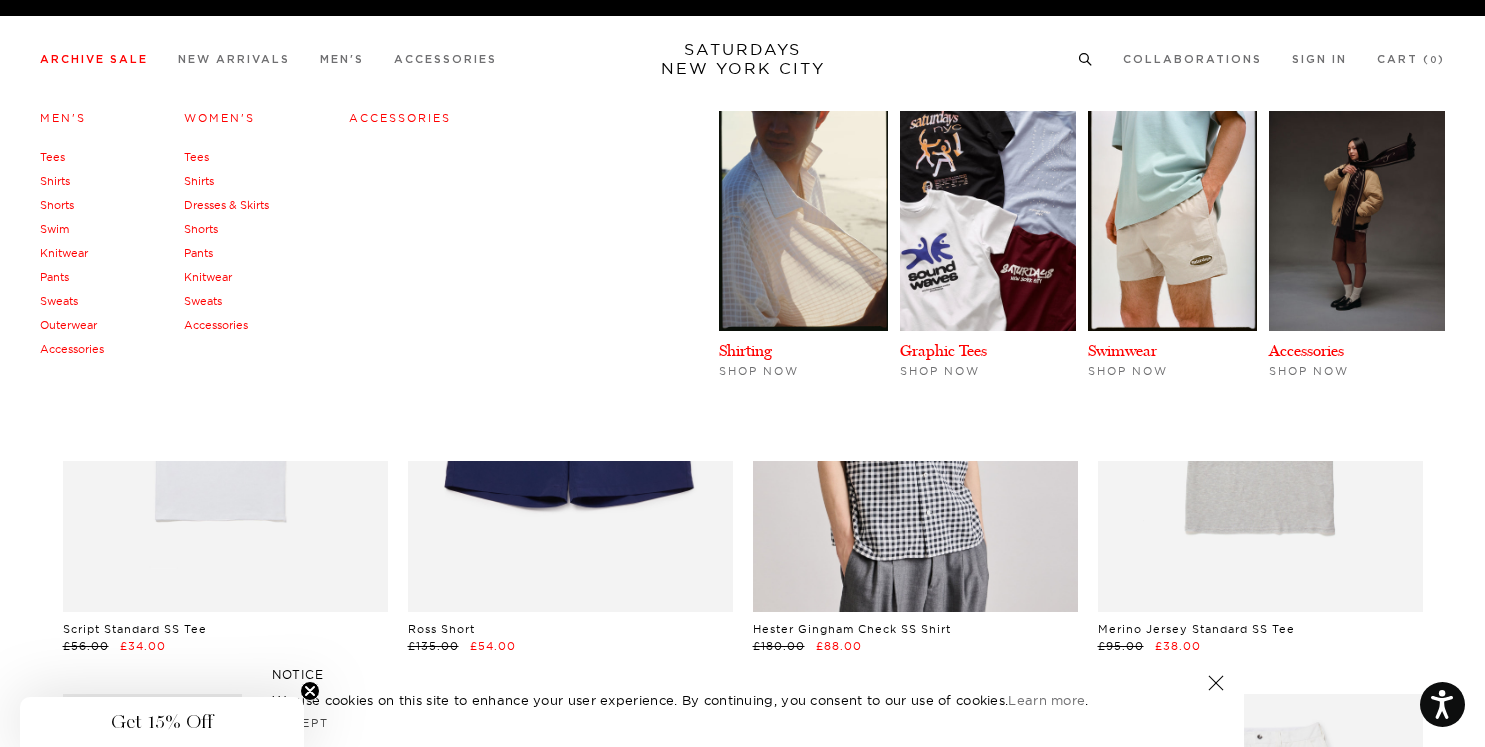 click on "Outerwear" at bounding box center [68, 325] 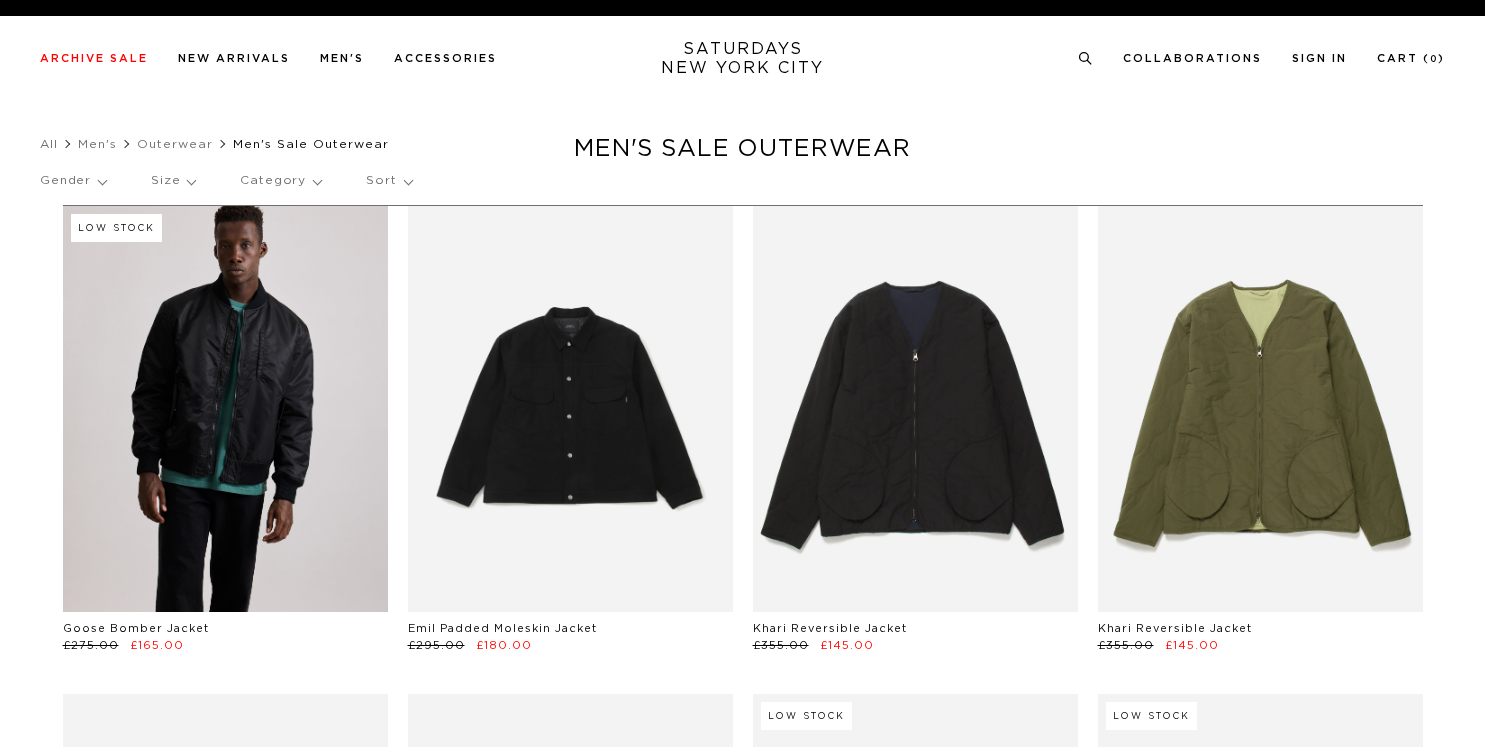 scroll, scrollTop: 0, scrollLeft: 0, axis: both 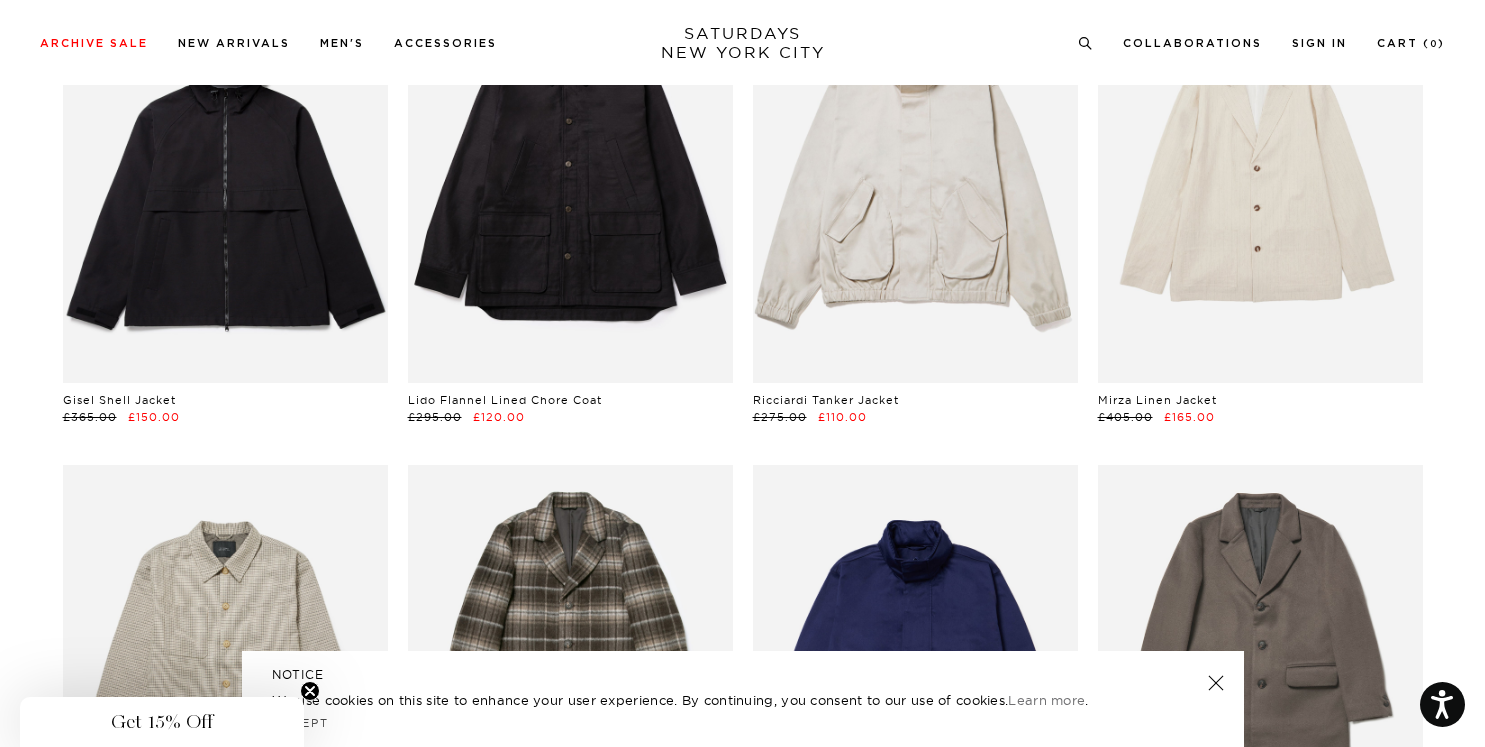 click at bounding box center [1215, 683] 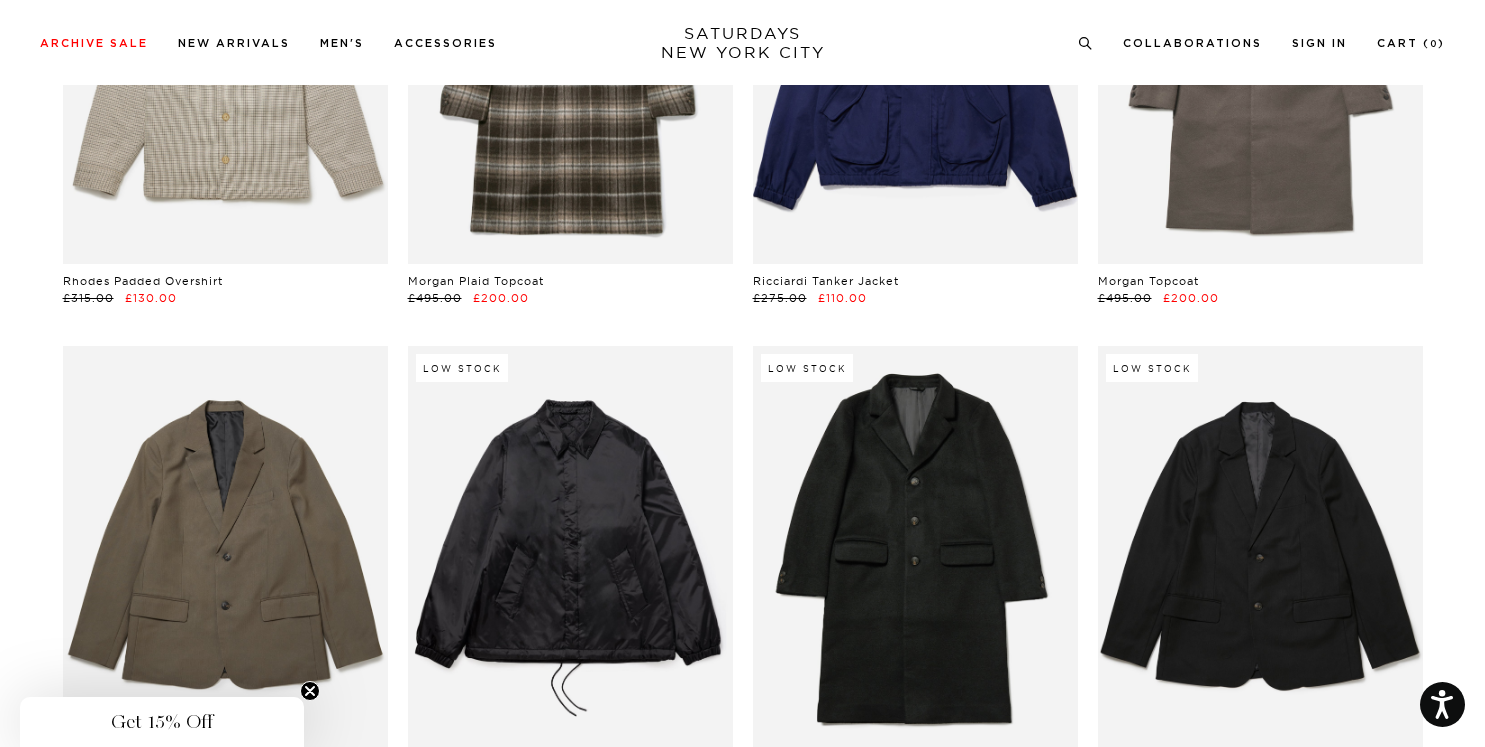 scroll, scrollTop: 4322, scrollLeft: 0, axis: vertical 